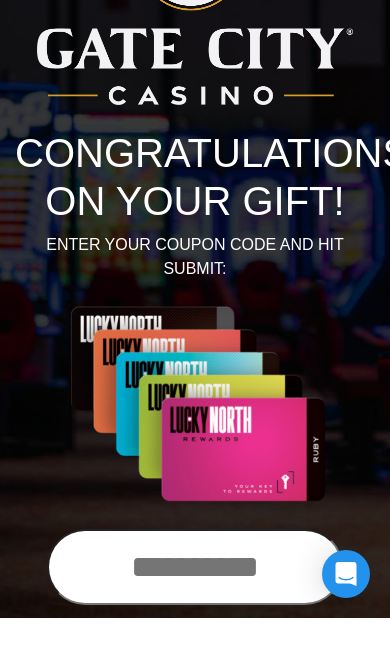scroll, scrollTop: 93, scrollLeft: 0, axis: vertical 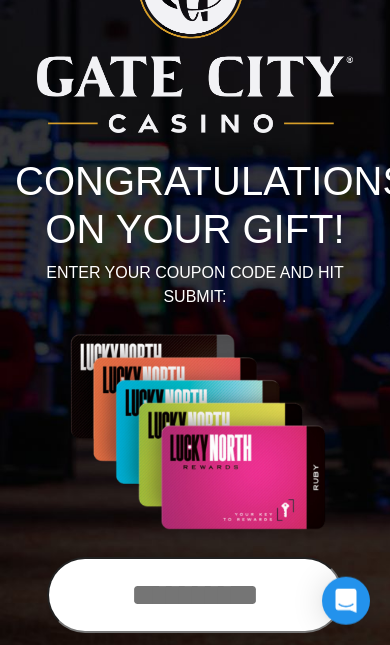 click at bounding box center (195, 595) 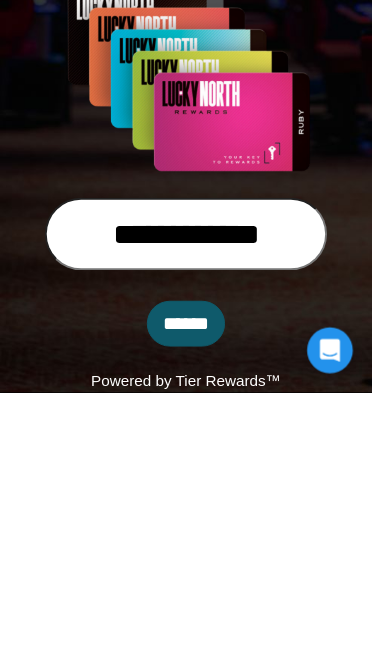 type on "**********" 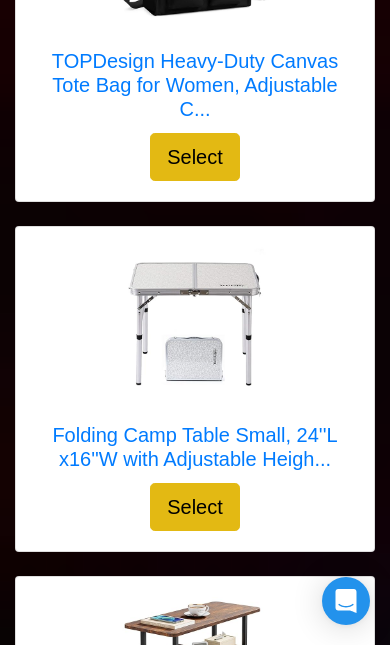 scroll, scrollTop: 11127, scrollLeft: 0, axis: vertical 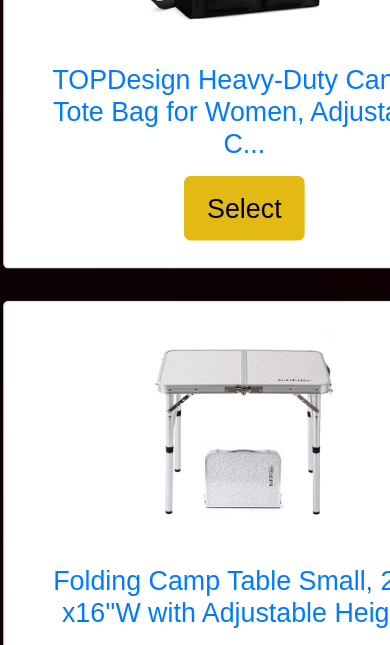 click on "Select" at bounding box center [195, 508] 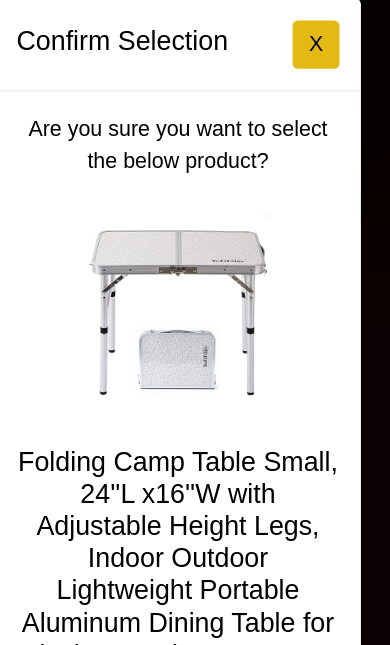 scroll, scrollTop: 7, scrollLeft: 0, axis: vertical 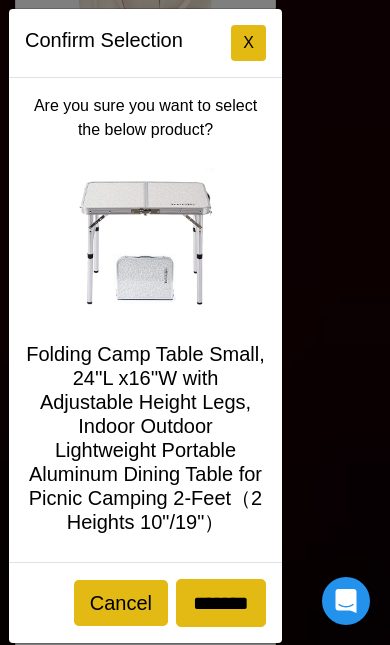 click on "*******" at bounding box center (221, 603) 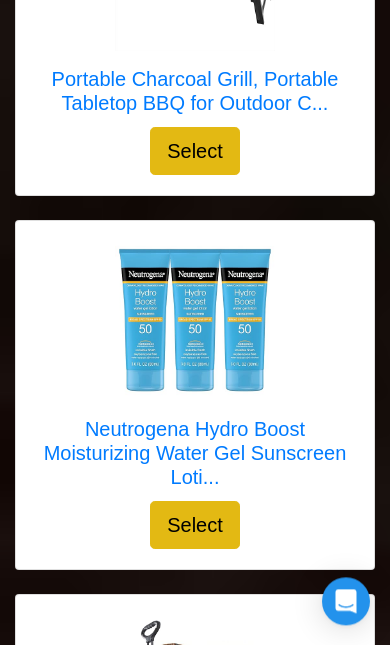 scroll, scrollTop: 19077, scrollLeft: 0, axis: vertical 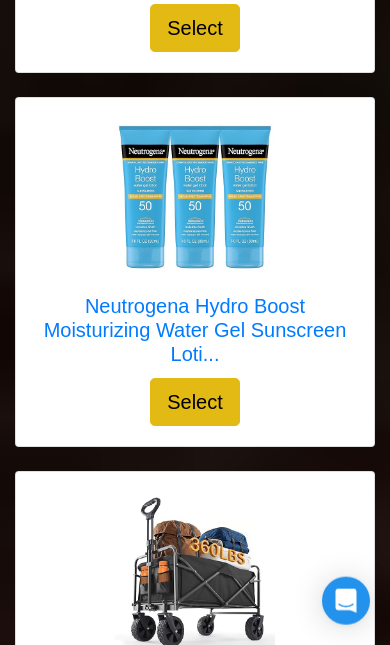 click on "Select" at bounding box center (195, 752) 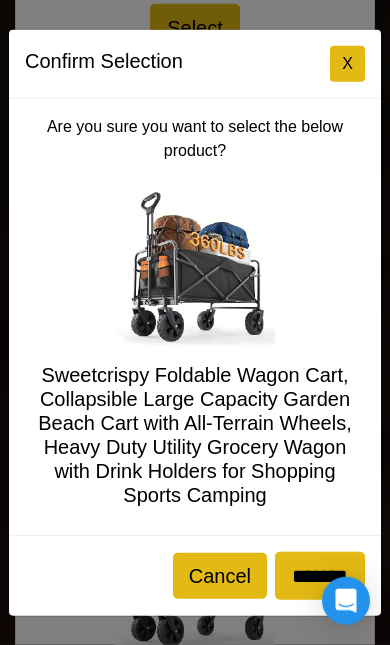 click on "X" at bounding box center [347, 64] 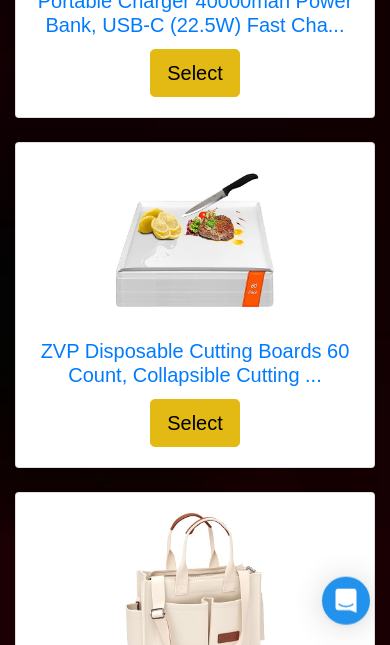 scroll, scrollTop: 10114, scrollLeft: 0, axis: vertical 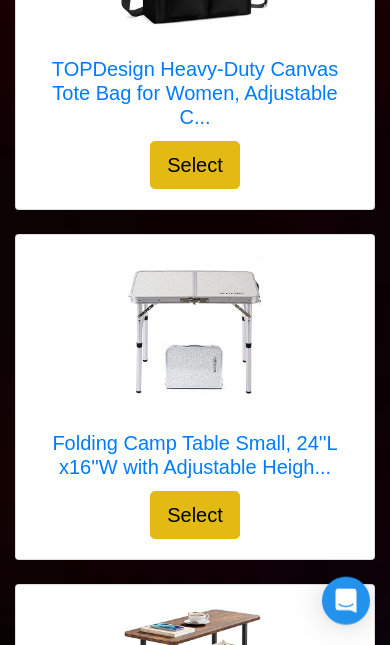 click on "Select" at bounding box center [195, 515] 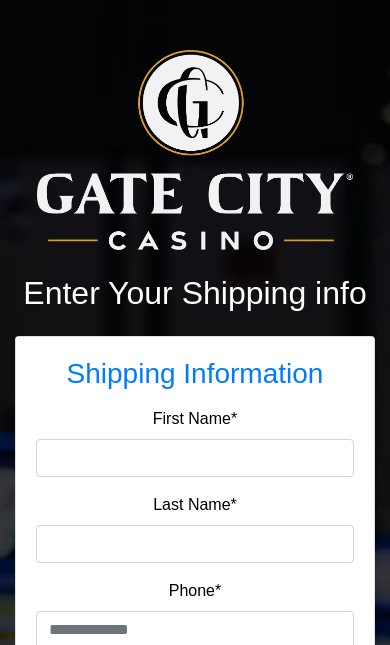 scroll, scrollTop: 0, scrollLeft: 0, axis: both 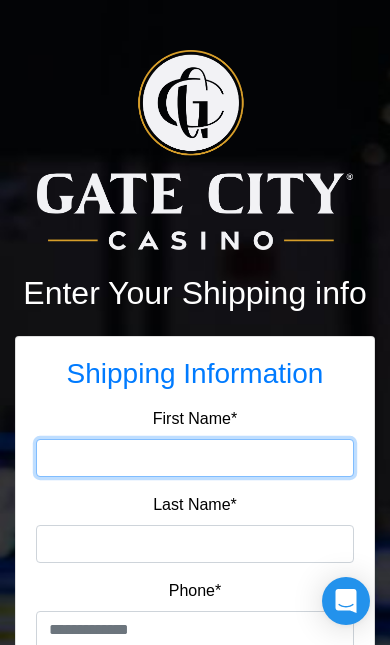 click on "First Name*" at bounding box center [195, 458] 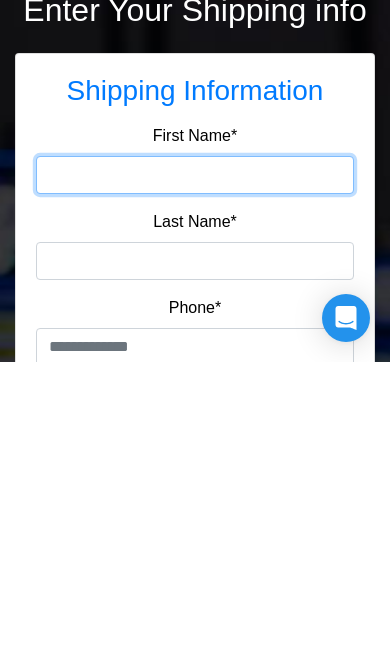 type on "********" 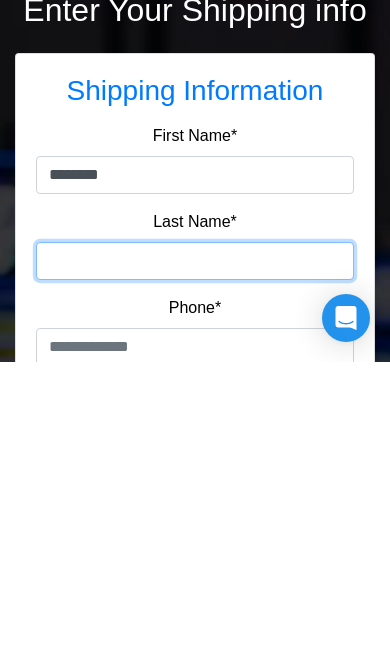type on "******" 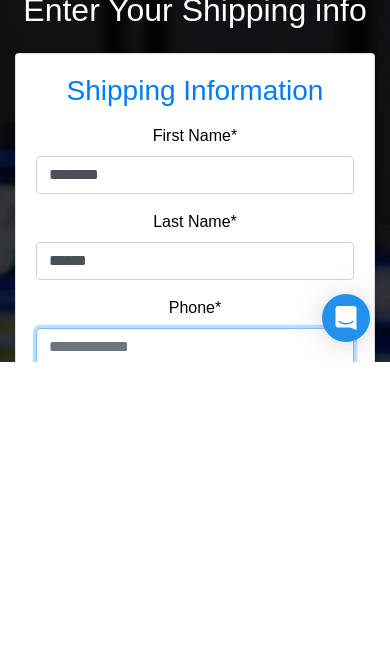 scroll, scrollTop: 31, scrollLeft: 0, axis: vertical 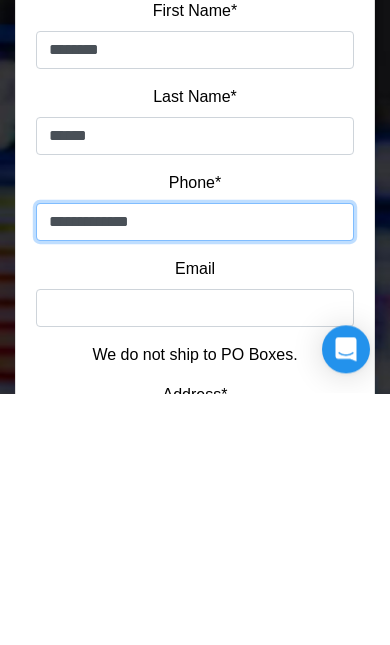 type on "**********" 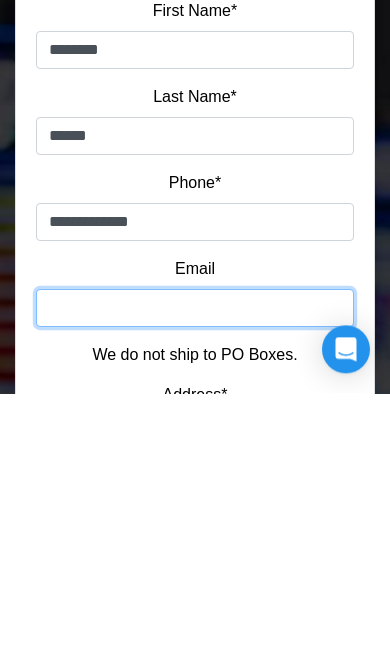 click on "Email" at bounding box center (195, 560) 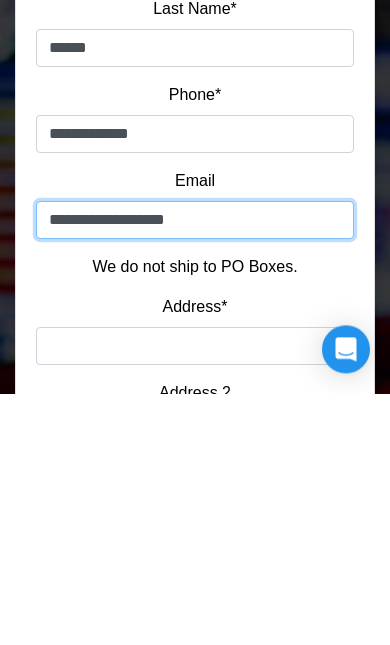 type on "**********" 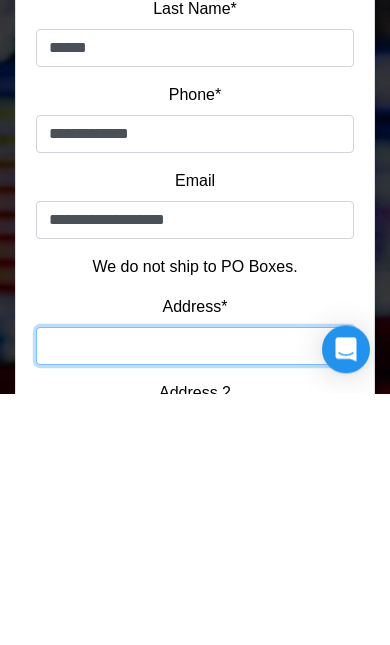 click on "Address*" at bounding box center [195, 598] 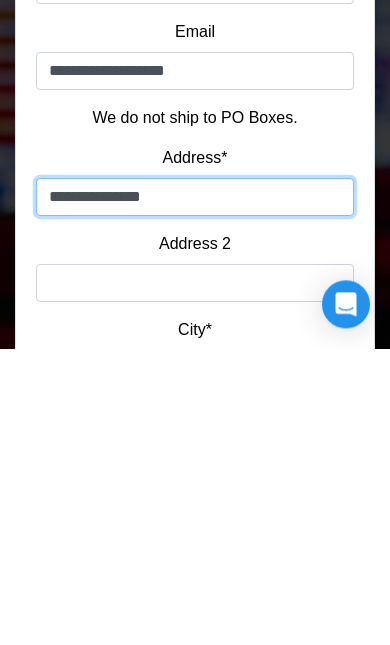 type on "**********" 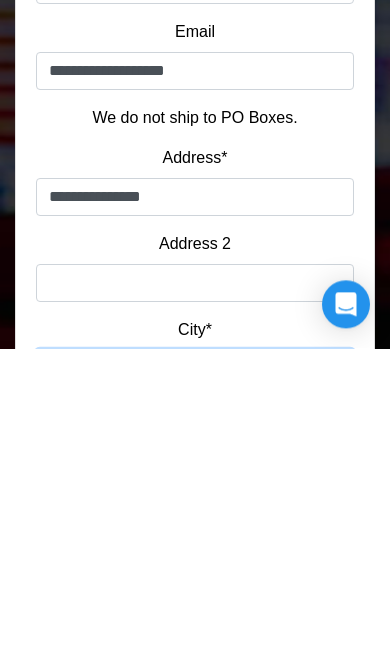 click on "City*" at bounding box center [195, 666] 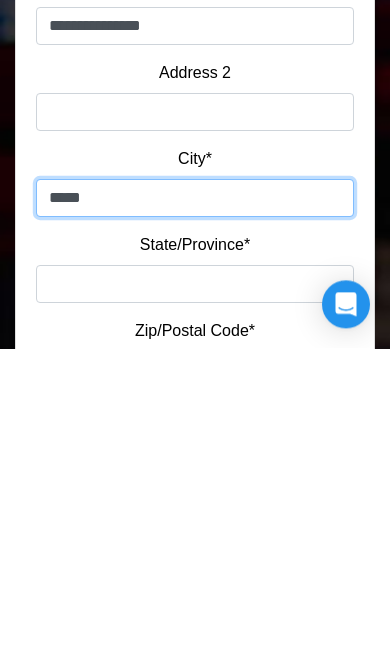 type on "*****" 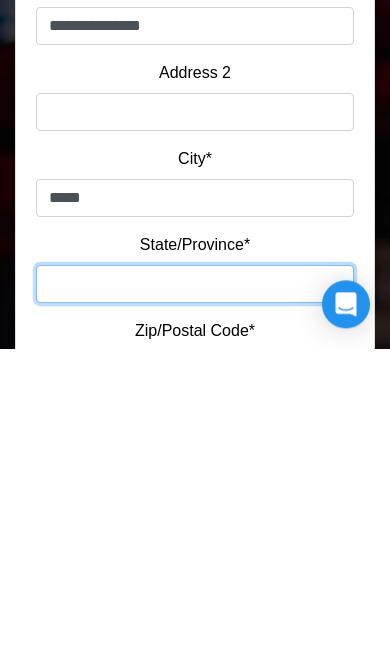 click on "**********" at bounding box center (195, 581) 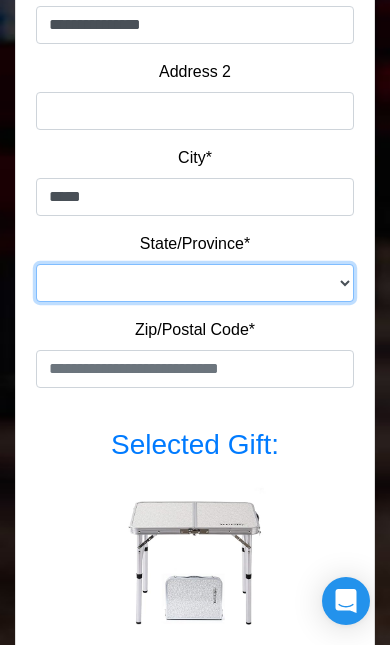 select on "**" 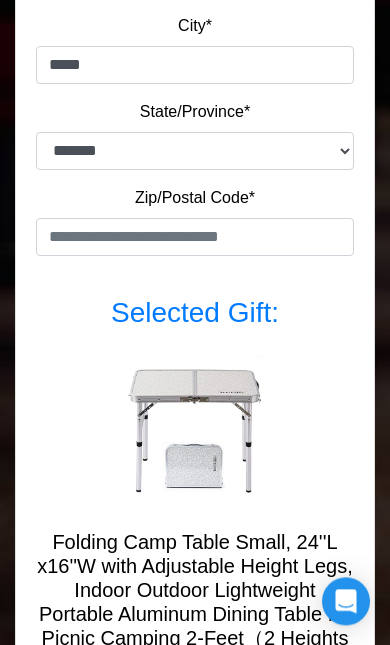 scroll, scrollTop: 948, scrollLeft: 0, axis: vertical 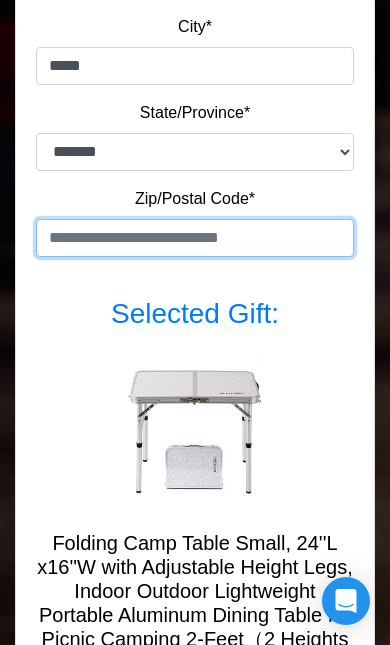 click at bounding box center (195, 238) 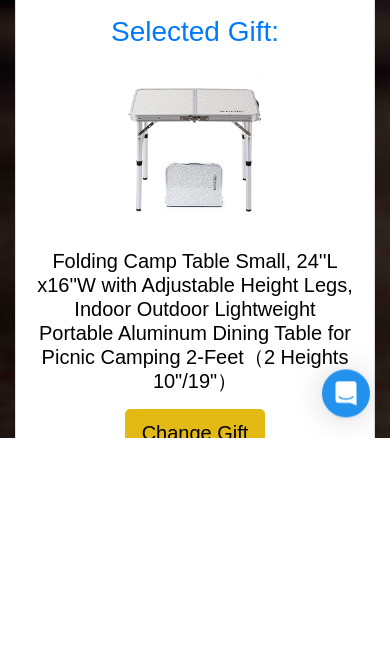 scroll, scrollTop: 1125, scrollLeft: 0, axis: vertical 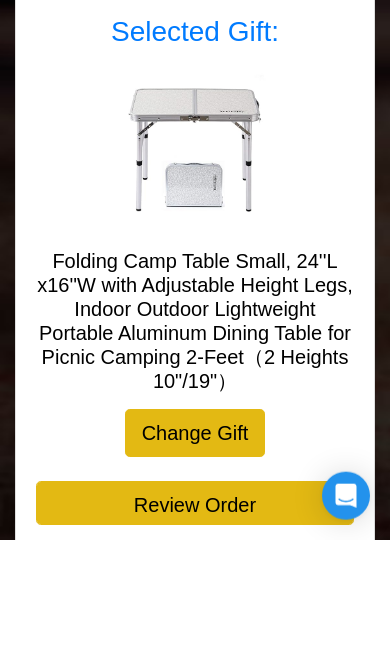 type on "*****" 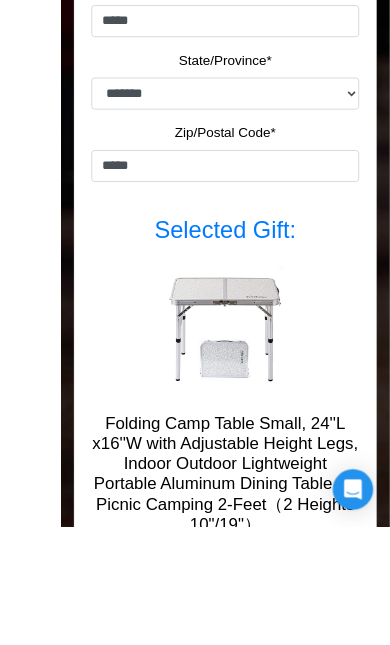 scroll, scrollTop: 1128, scrollLeft: 0, axis: vertical 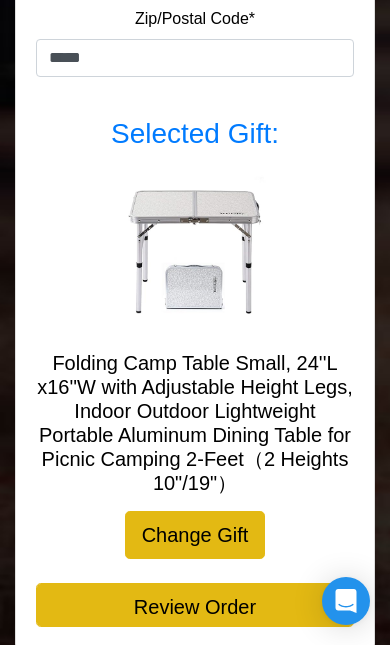 click on "Change Gift" at bounding box center (195, 535) 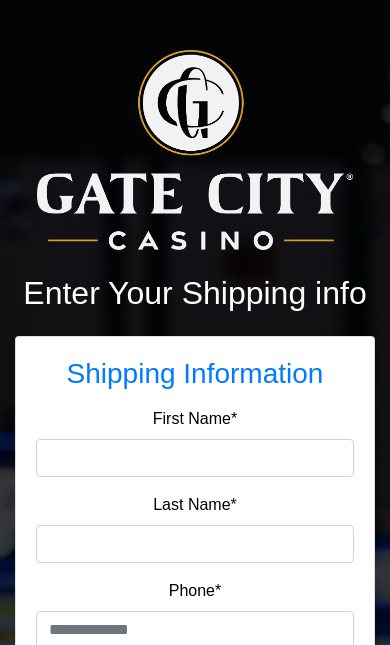scroll, scrollTop: 0, scrollLeft: 0, axis: both 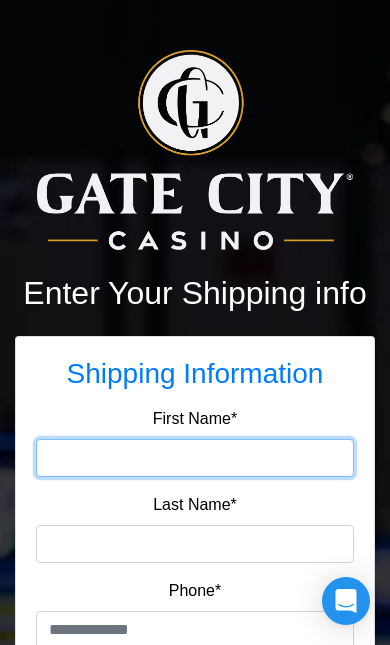 click on "First Name*" at bounding box center [195, 458] 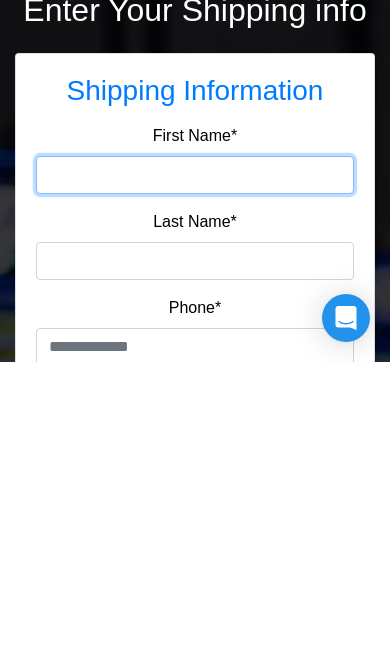 type on "********" 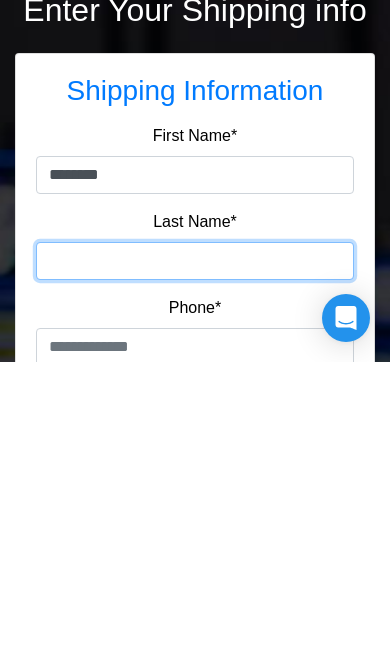 click on "Last Name*" at bounding box center [195, 544] 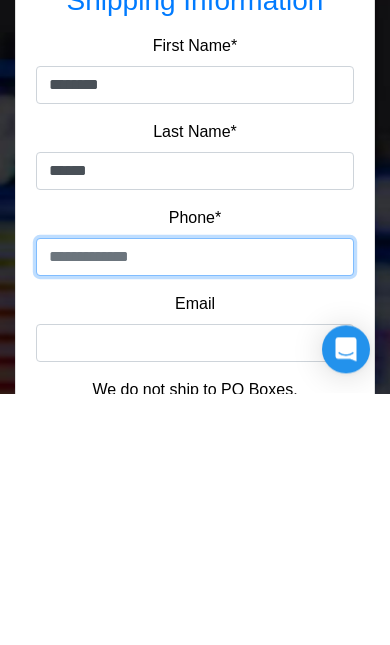 scroll, scrollTop: 123, scrollLeft: 0, axis: vertical 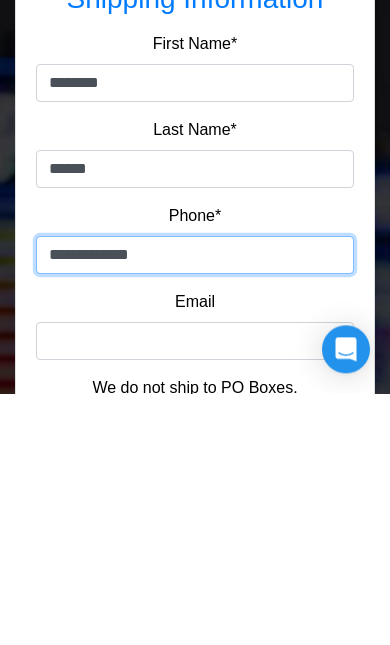 type on "**********" 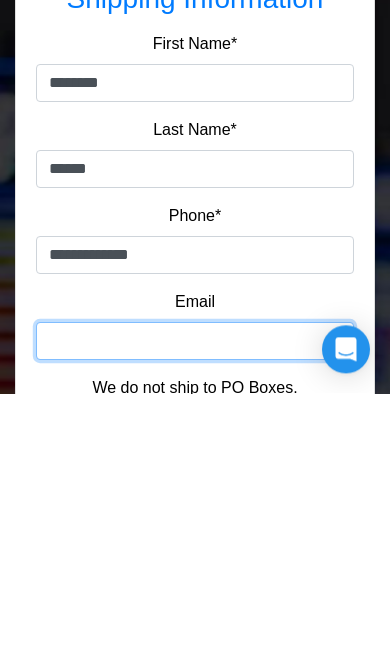 click on "Email" at bounding box center [195, 593] 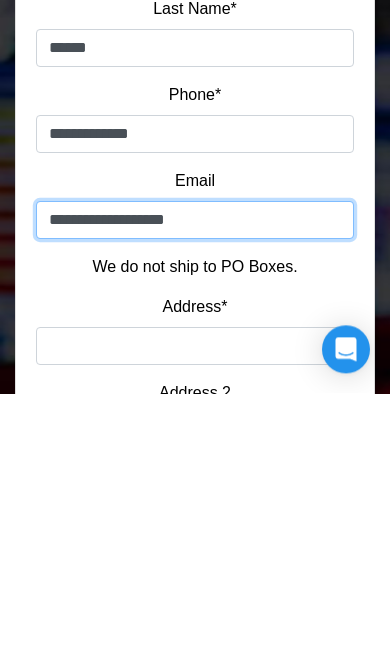 type on "**********" 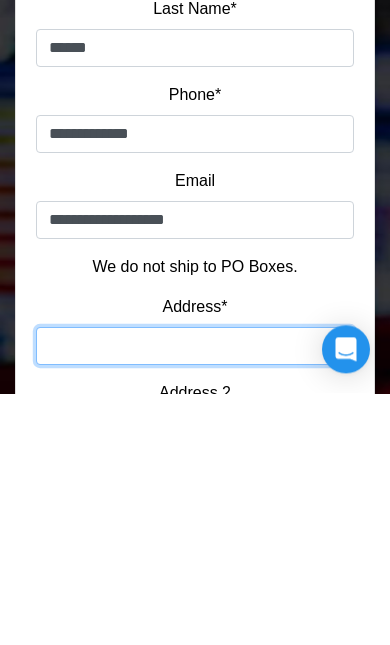 click on "Address*" at bounding box center [195, 598] 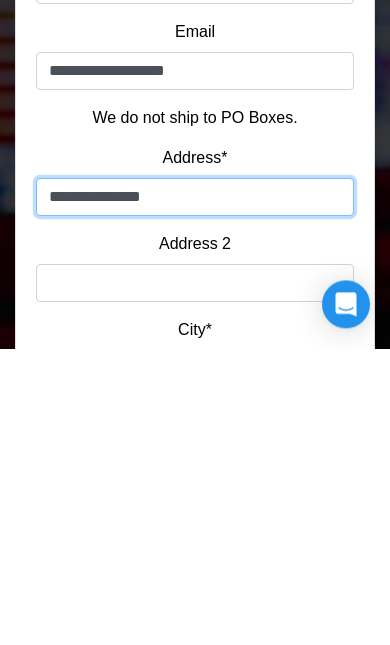 type on "**********" 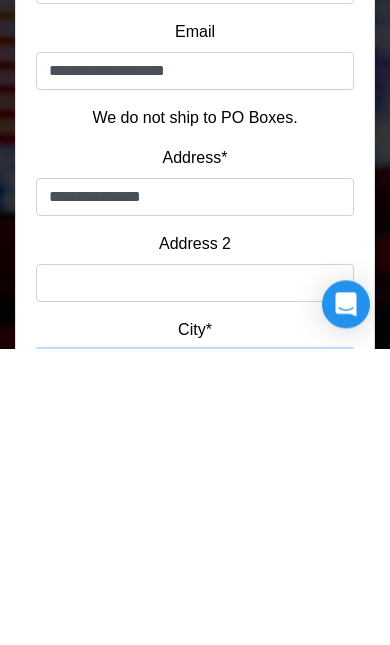 click on "City*" at bounding box center [195, 666] 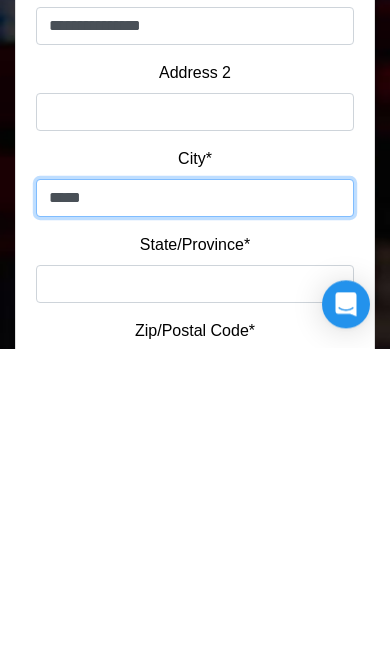 type on "*****" 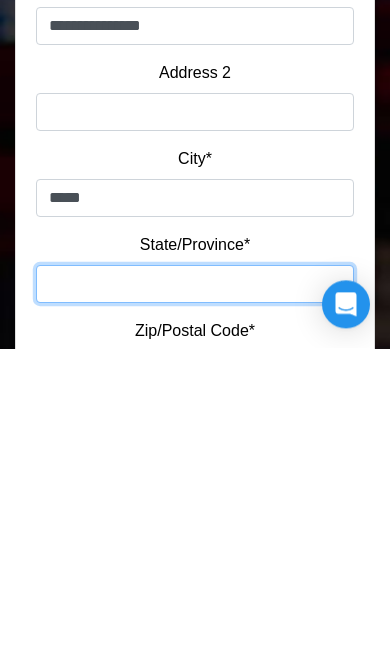 click on "**********" at bounding box center [195, 581] 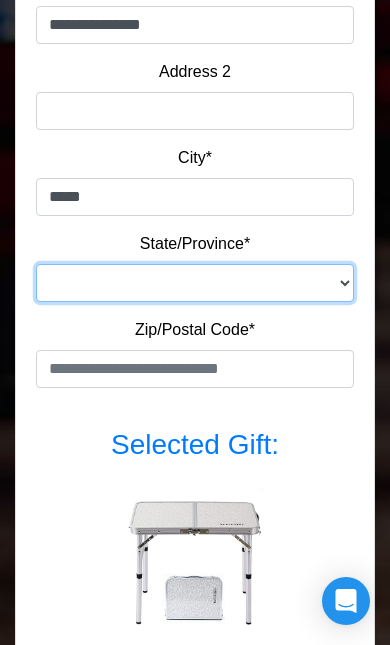 select on "**" 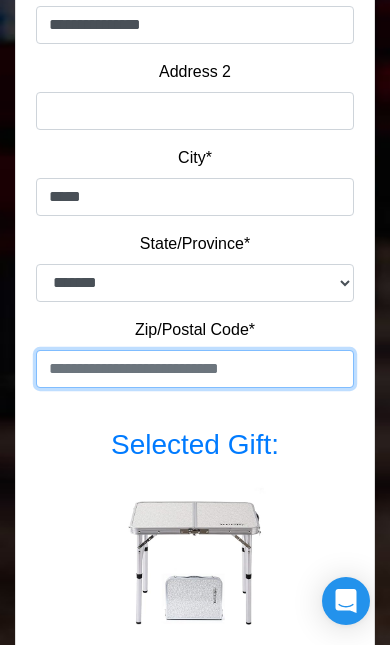 click at bounding box center [195, 369] 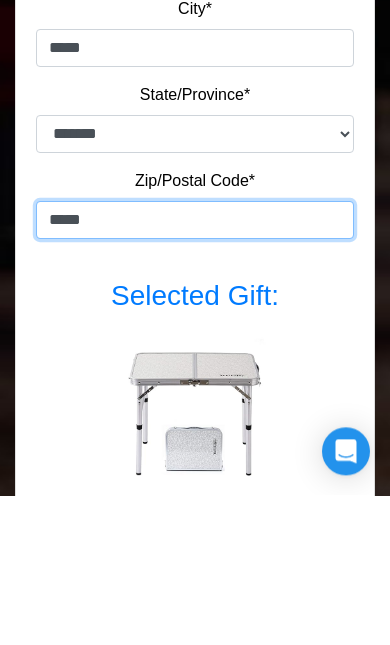 type on "*****" 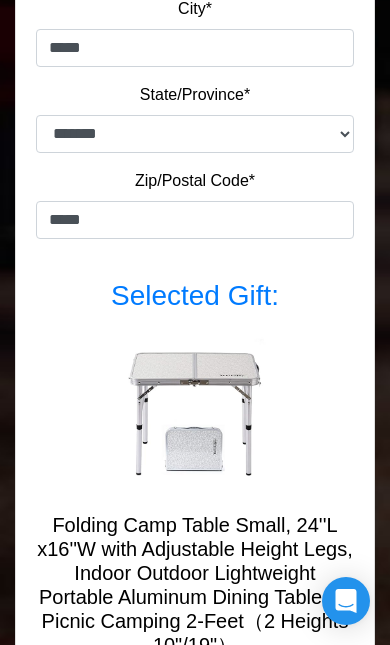 scroll, scrollTop: 1049, scrollLeft: 0, axis: vertical 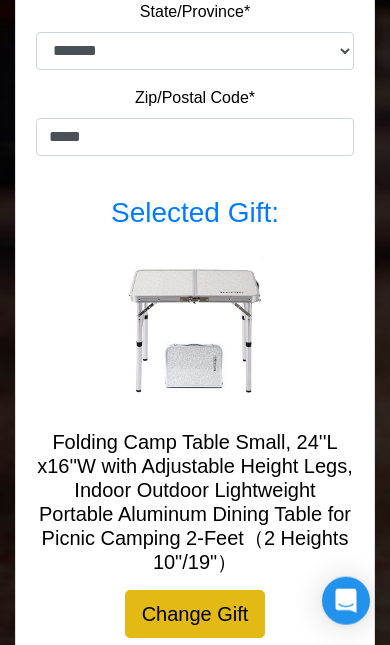click on "Review Order" at bounding box center [195, 684] 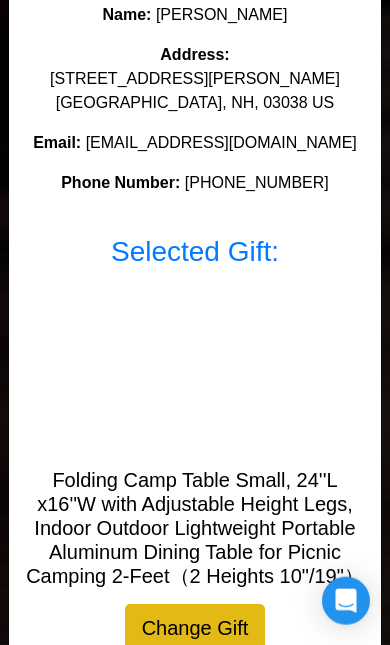 scroll, scrollTop: 134, scrollLeft: 0, axis: vertical 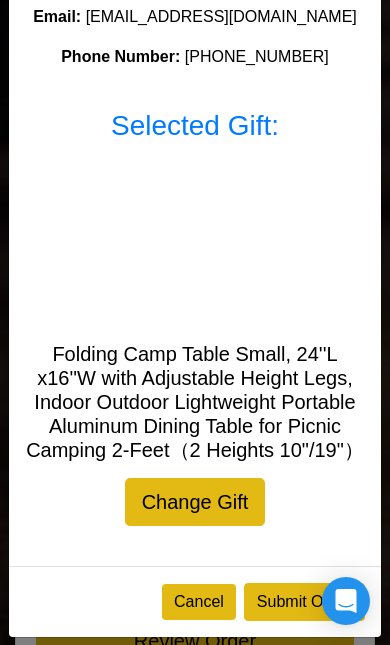 click on "Submit Order" at bounding box center [304, 602] 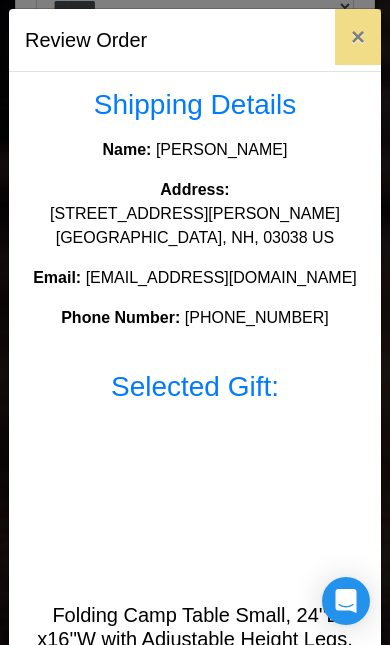 scroll, scrollTop: 0, scrollLeft: 0, axis: both 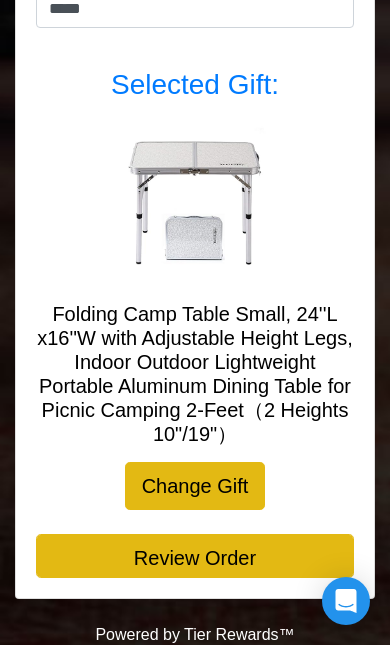 click on "Review Order" at bounding box center (195, 556) 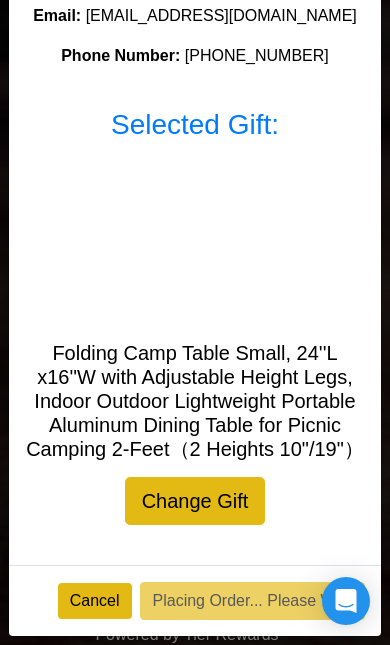scroll, scrollTop: 261, scrollLeft: 0, axis: vertical 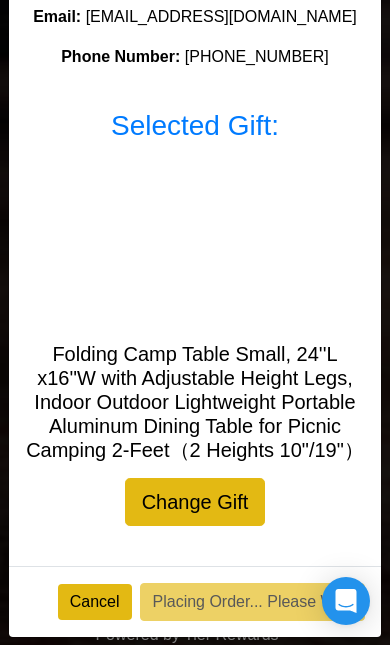 click on "Cancel" at bounding box center [95, 602] 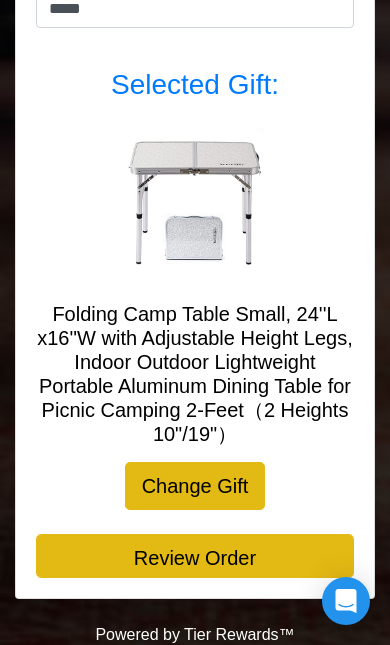 click on "Review Order" at bounding box center [195, 556] 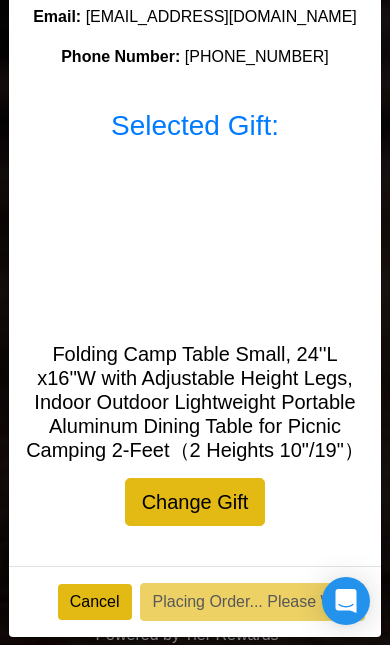 scroll, scrollTop: 0, scrollLeft: 0, axis: both 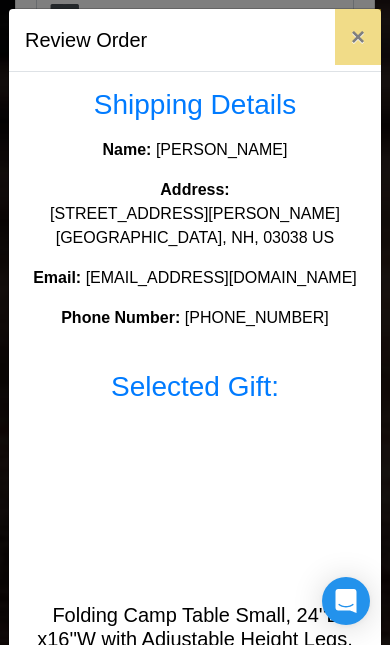 click on "×" at bounding box center [358, 36] 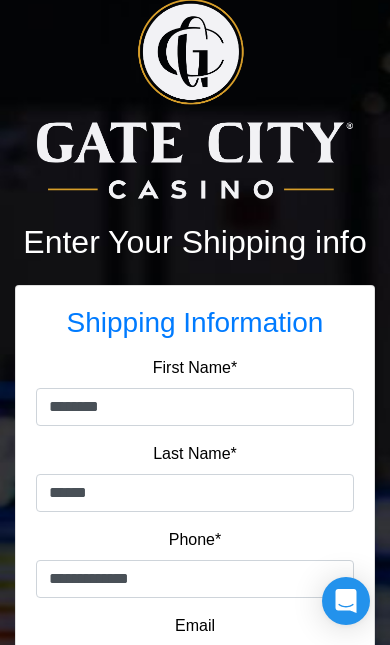 scroll, scrollTop: 0, scrollLeft: 0, axis: both 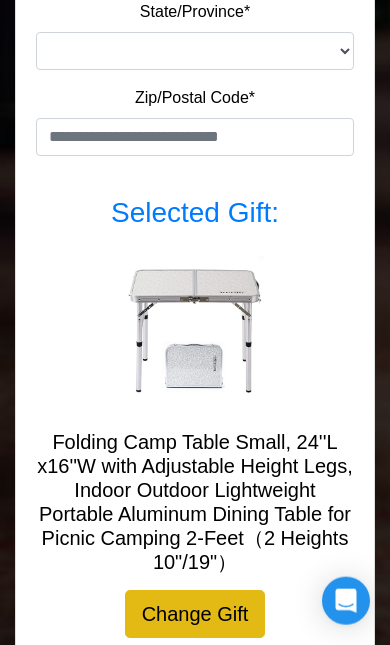 click on "Review Order" at bounding box center (195, 684) 